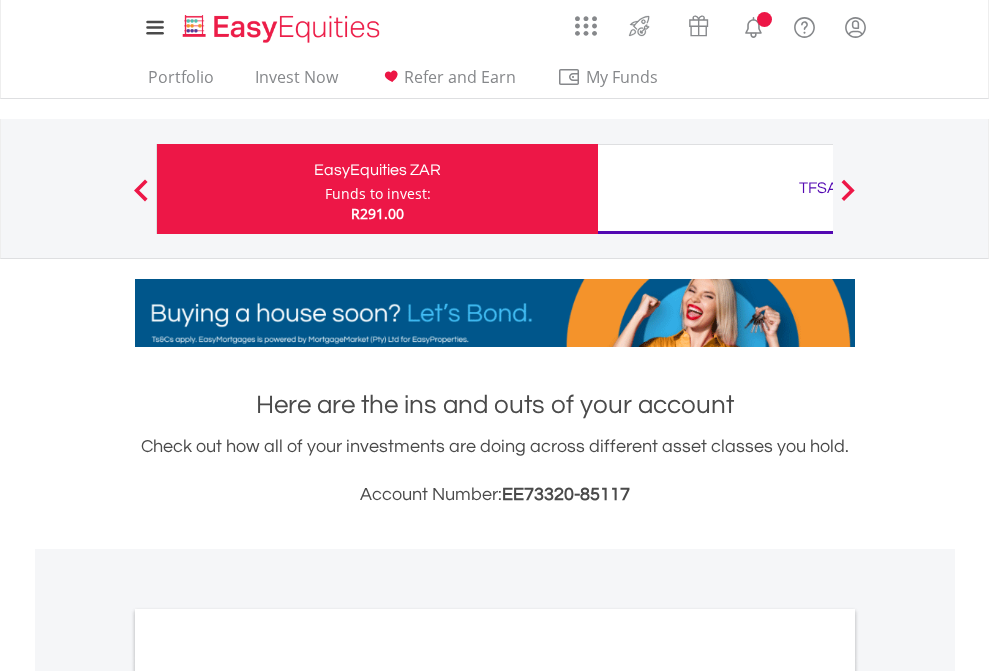 scroll, scrollTop: 0, scrollLeft: 0, axis: both 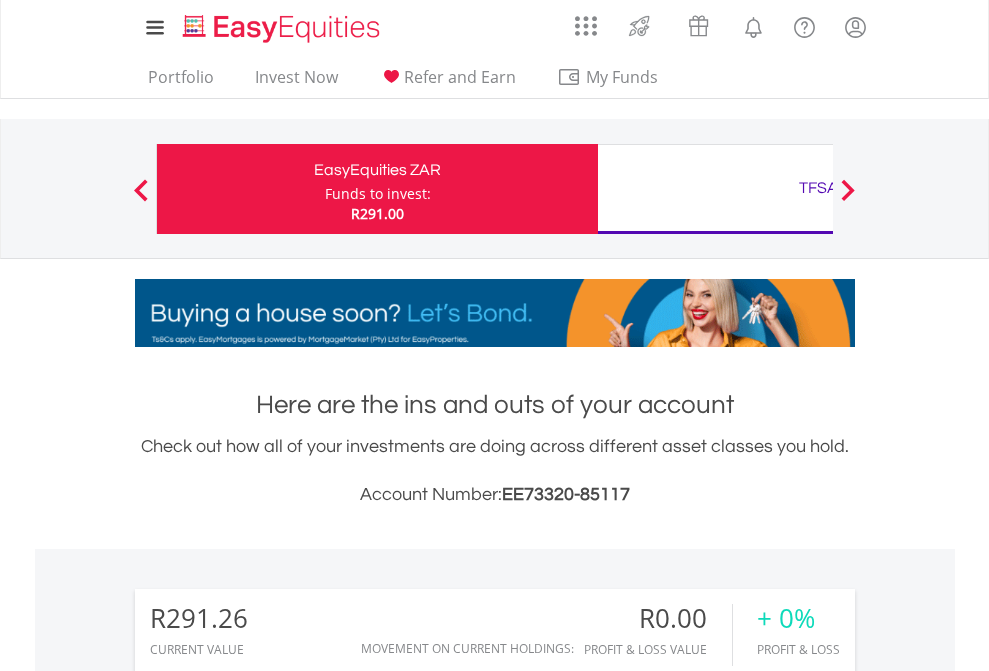 click on "Funds to invest:" at bounding box center (378, 194) 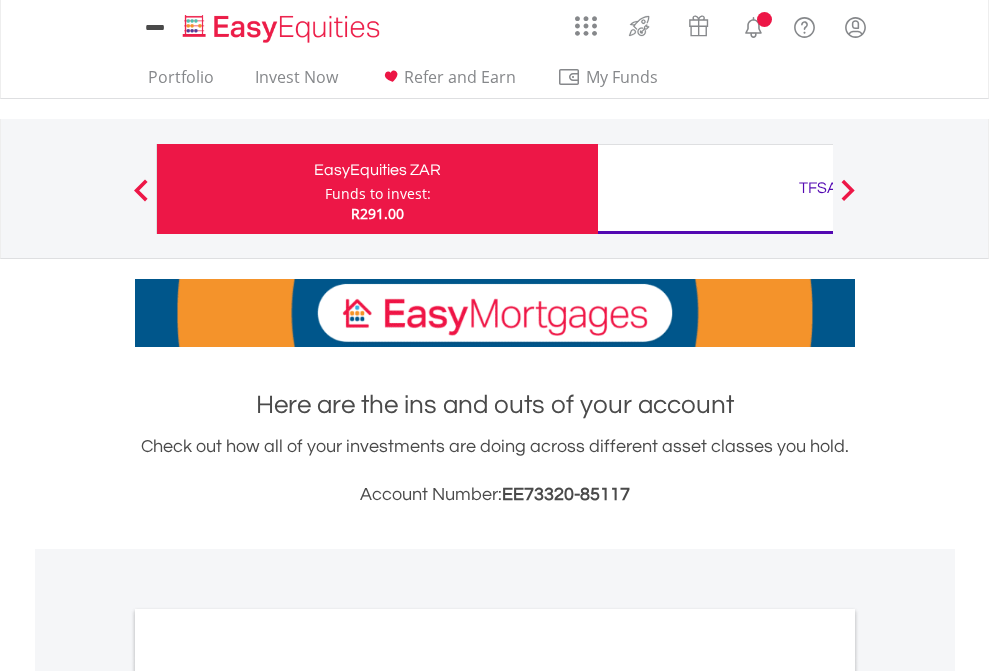 scroll, scrollTop: 0, scrollLeft: 0, axis: both 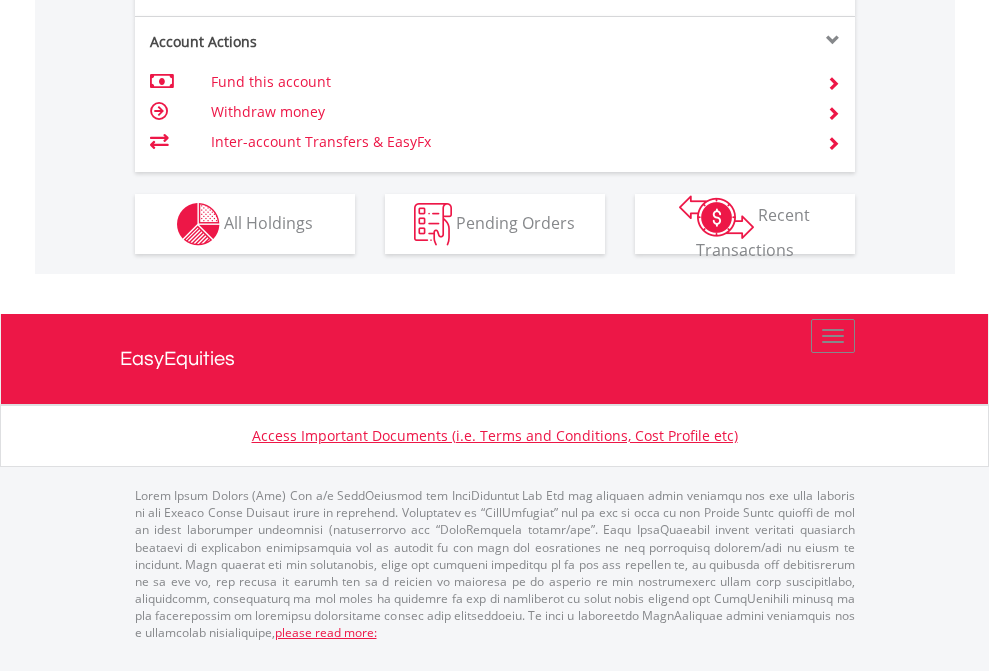 click on "Investment types" at bounding box center [706, -337] 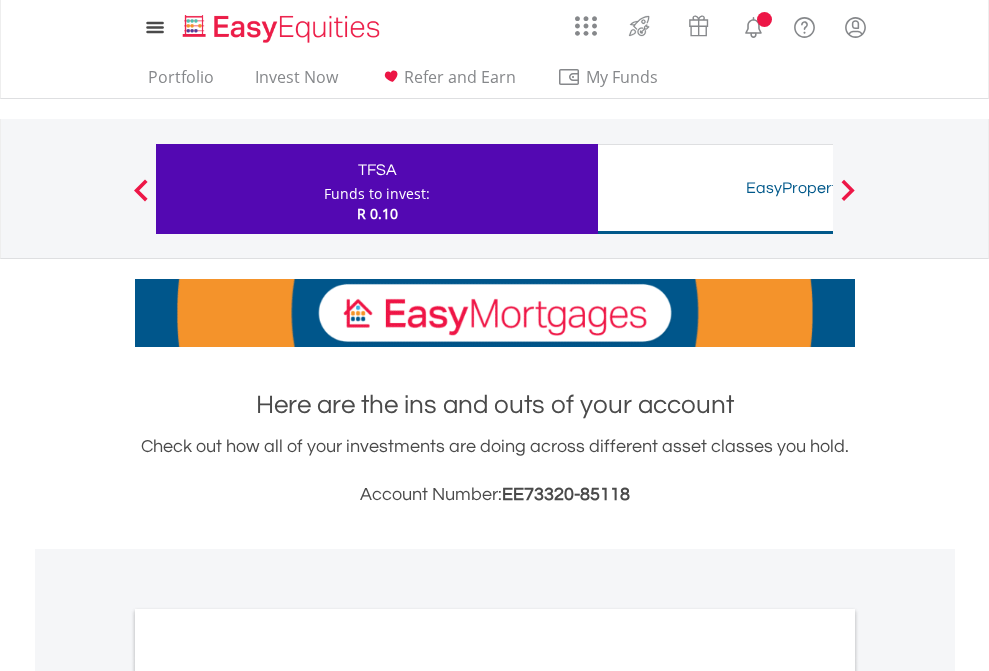 scroll, scrollTop: 0, scrollLeft: 0, axis: both 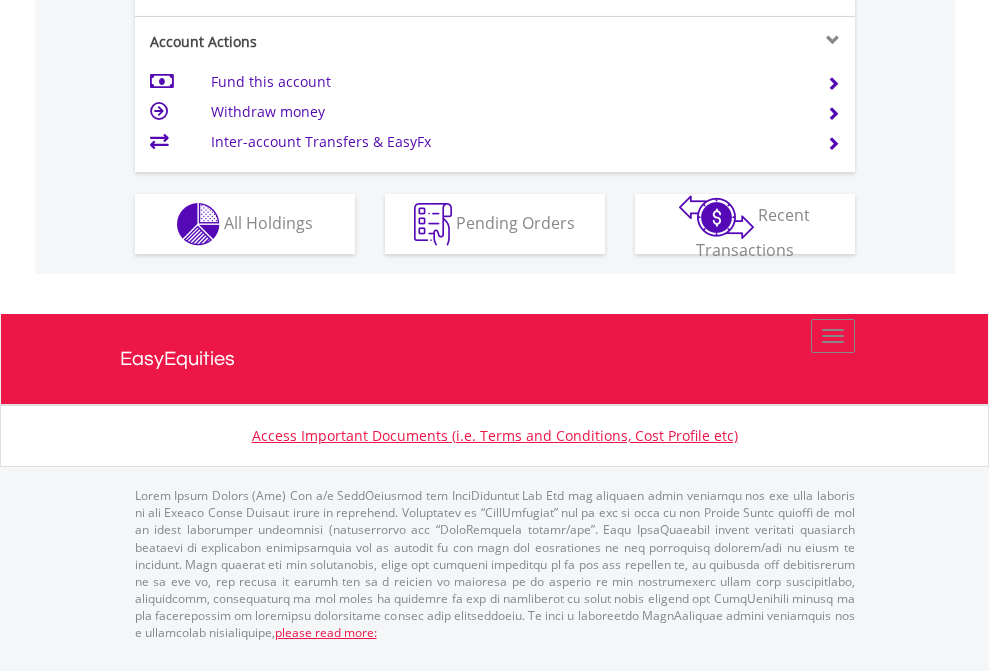 click on "Investment types" at bounding box center (706, -337) 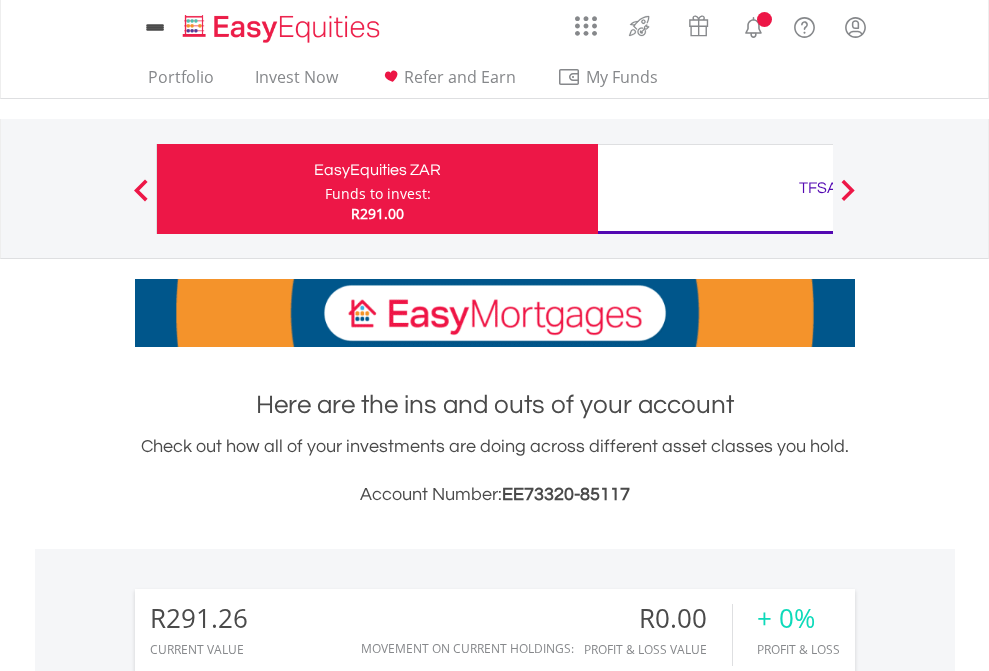 scroll, scrollTop: 1202, scrollLeft: 0, axis: vertical 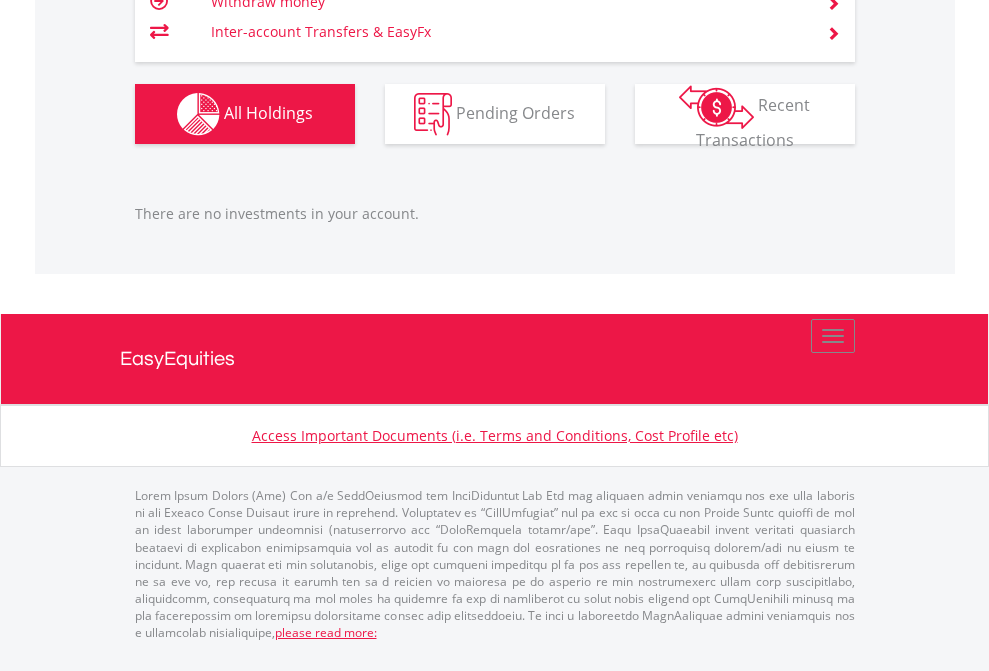 click on "TFSA" at bounding box center [818, -1206] 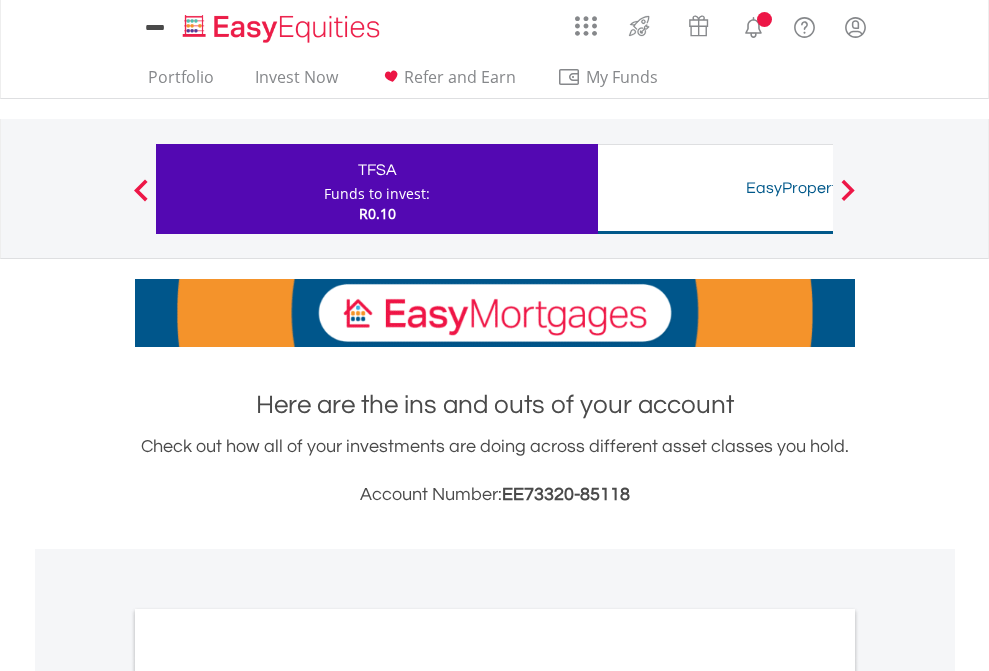 scroll, scrollTop: 0, scrollLeft: 0, axis: both 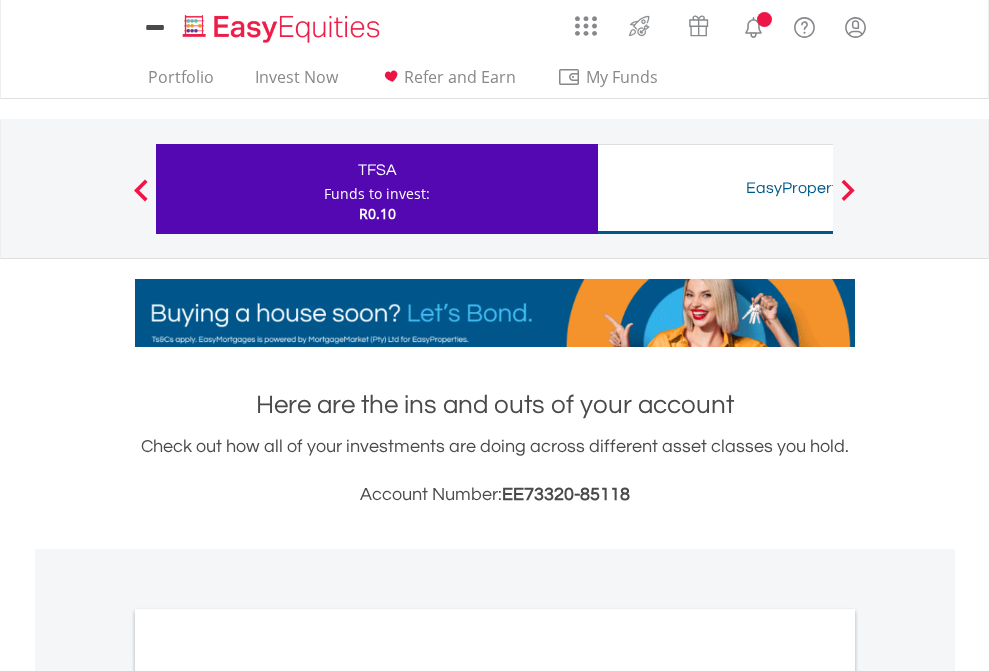 click on "All Holdings" at bounding box center [268, 1096] 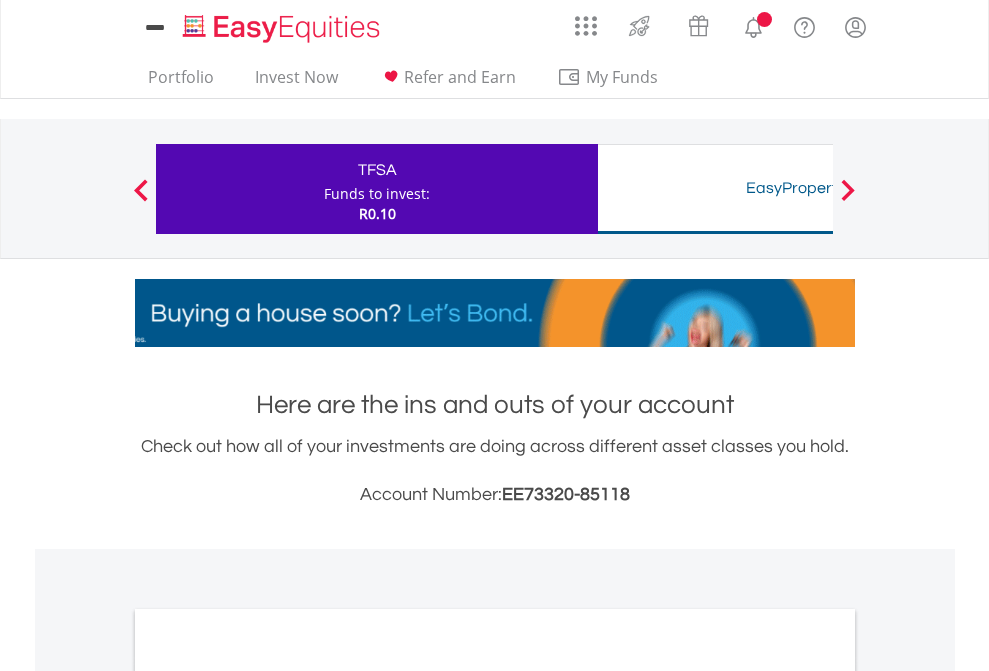 scroll, scrollTop: 1202, scrollLeft: 0, axis: vertical 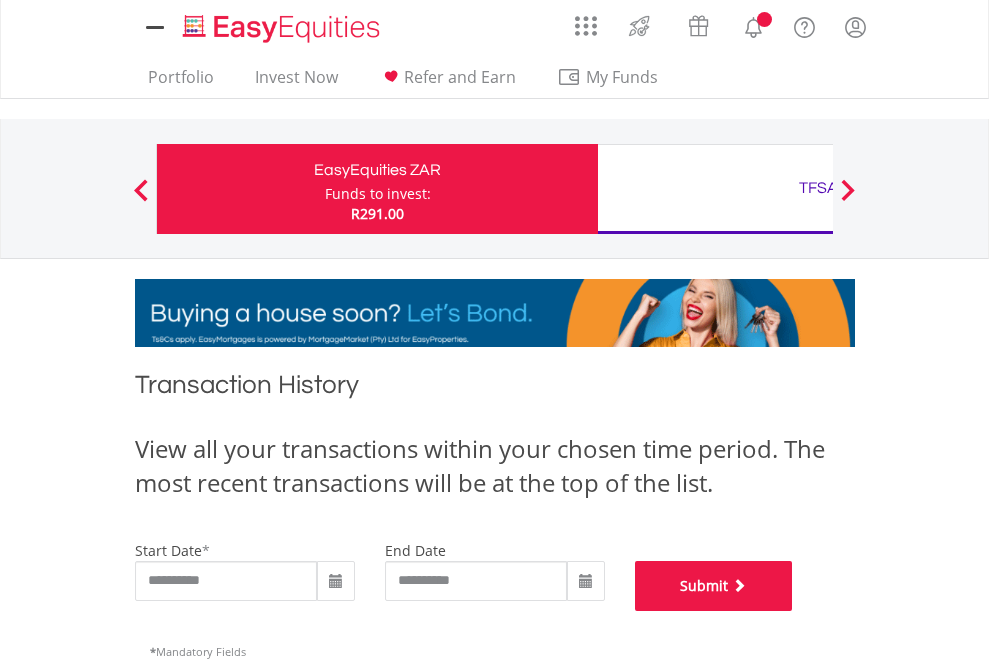 click on "Submit" at bounding box center [714, 586] 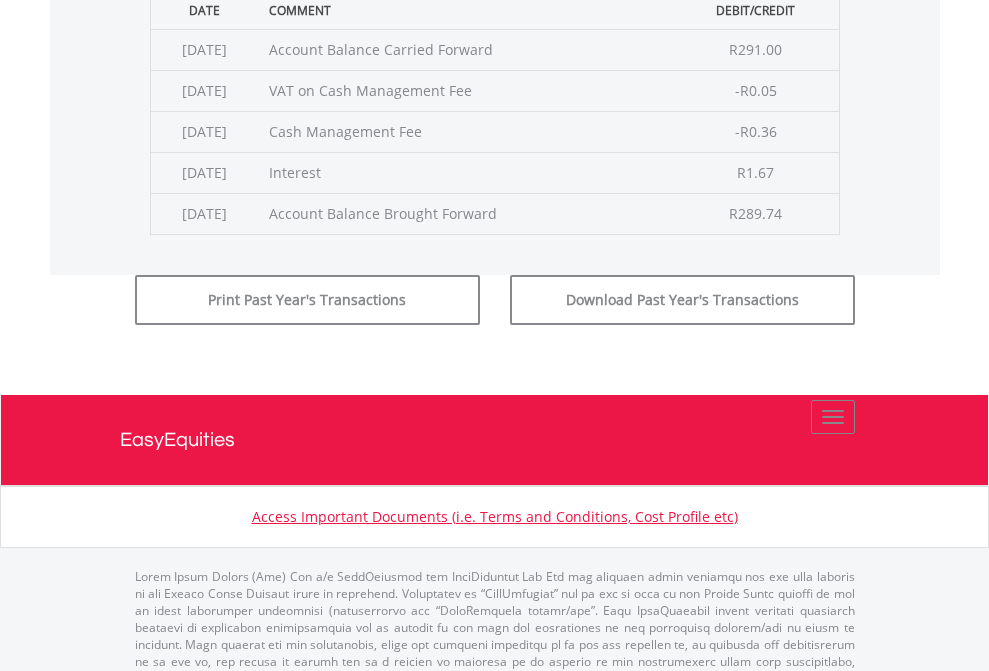 scroll, scrollTop: 811, scrollLeft: 0, axis: vertical 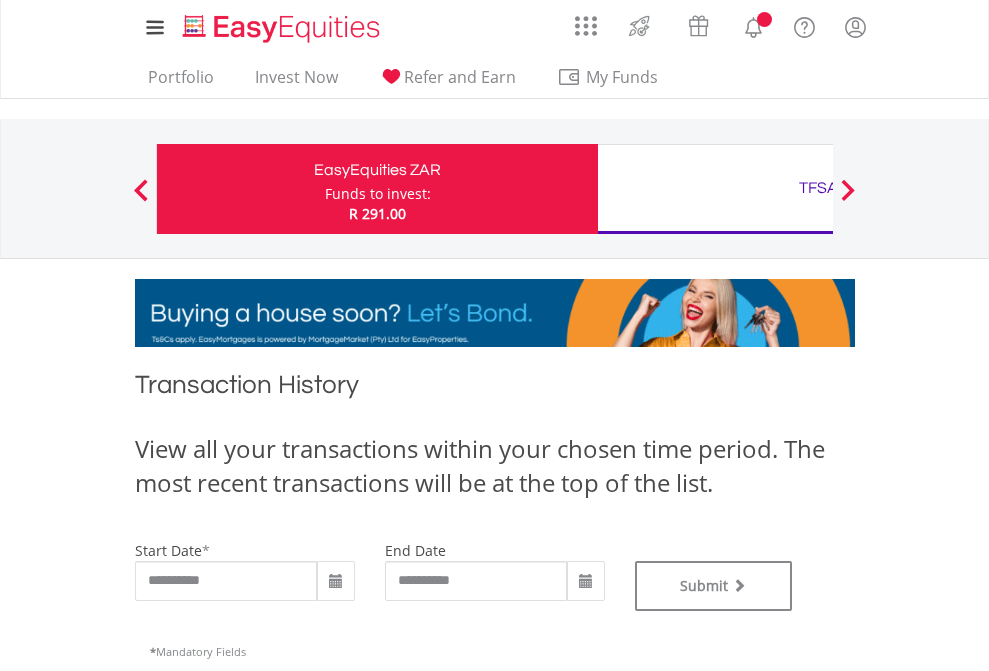 click on "TFSA" at bounding box center [818, 188] 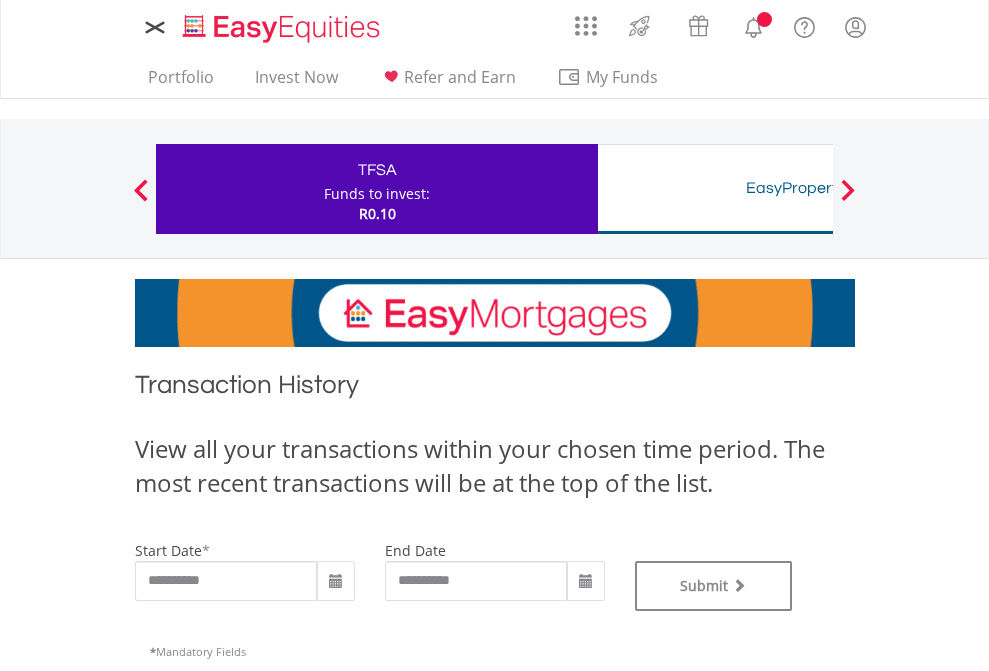 scroll, scrollTop: 0, scrollLeft: 0, axis: both 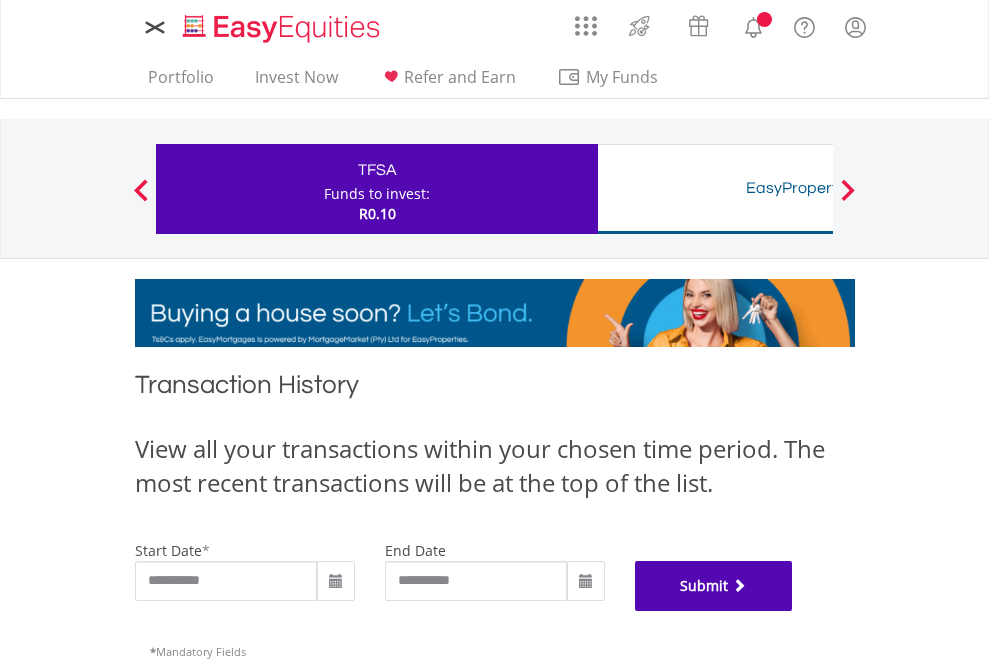 click on "Submit" at bounding box center [714, 586] 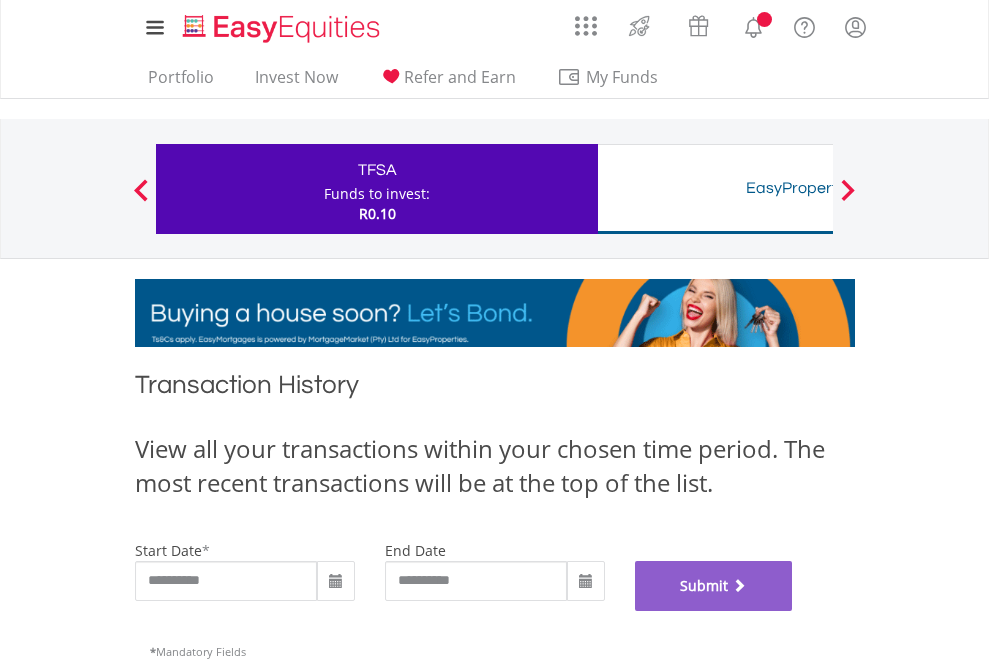 scroll, scrollTop: 811, scrollLeft: 0, axis: vertical 